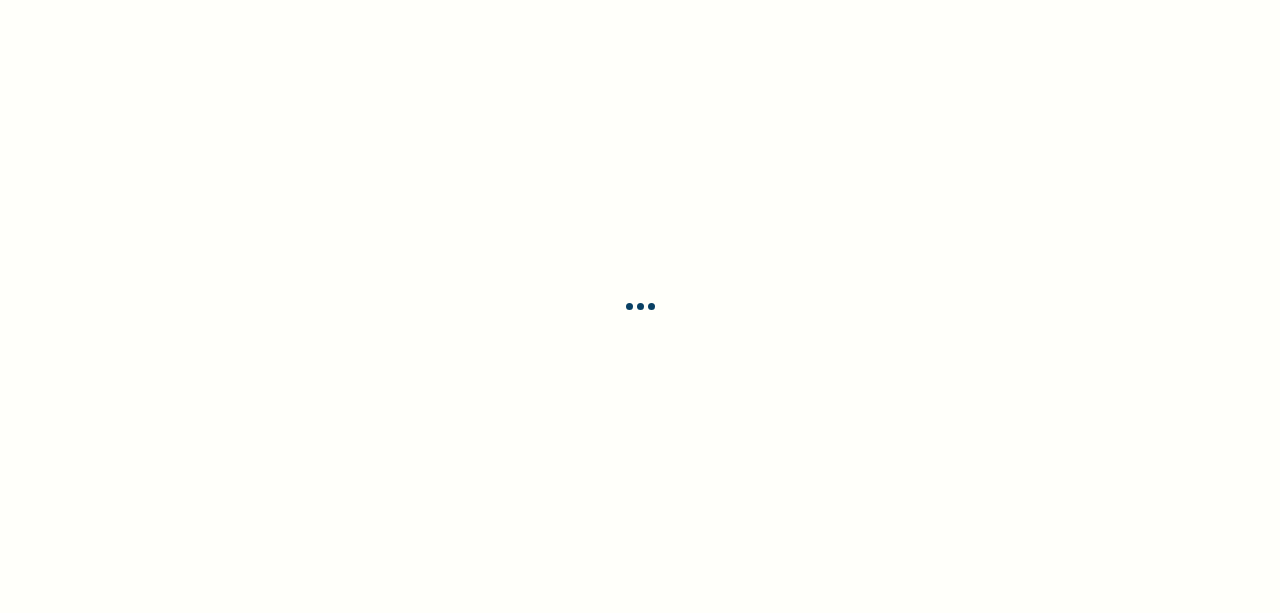 scroll, scrollTop: 0, scrollLeft: 0, axis: both 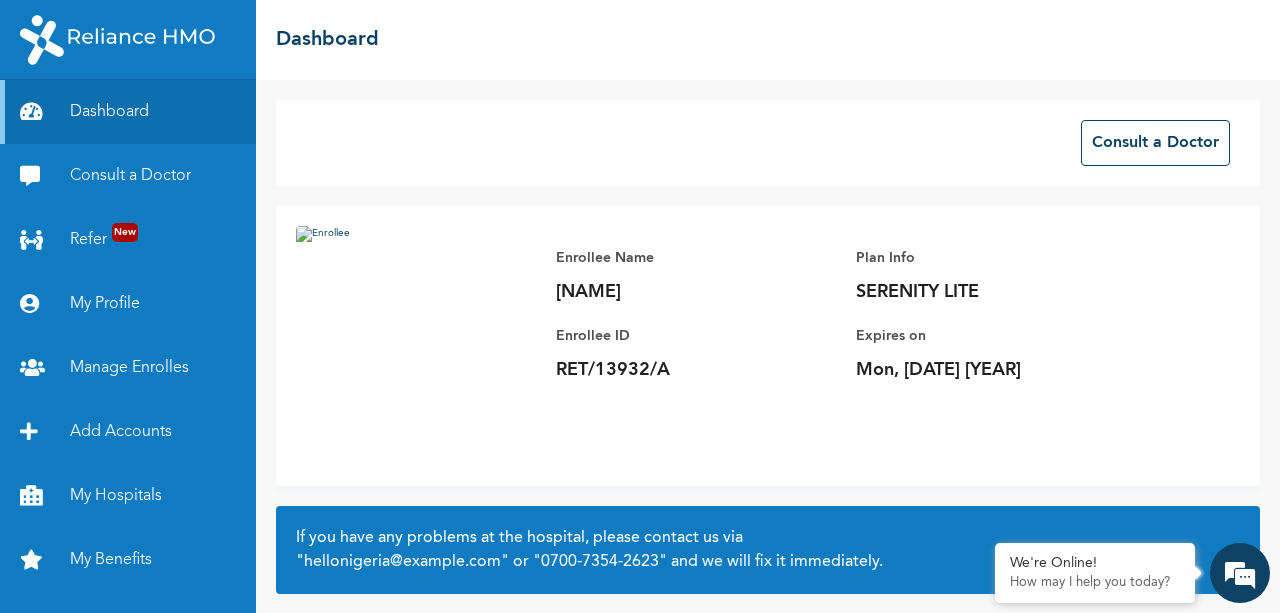 drag, startPoint x: 687, startPoint y: 371, endPoint x: 567, endPoint y: 361, distance: 120.41595 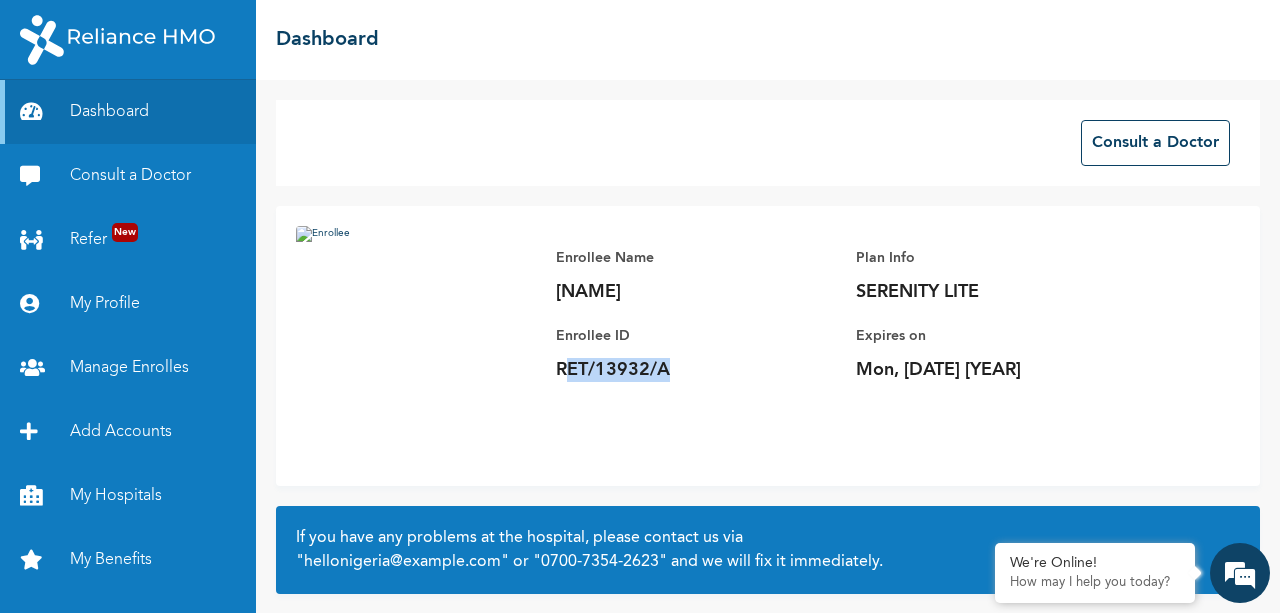 click on "Enrollee Name Kofoworola Oladeinde Enrollee ID RET/13932/A Plan Info SERENITY LITE Expires on Mon, 4th August 2025" at bounding box center (856, 314) 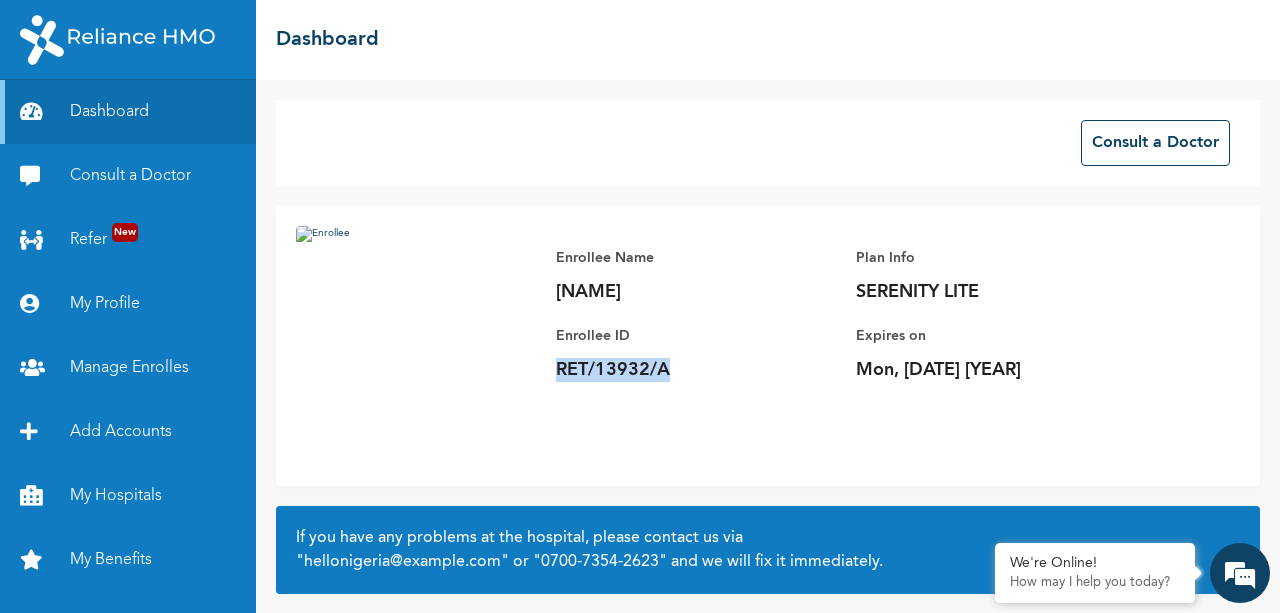 drag, startPoint x: 557, startPoint y: 366, endPoint x: 689, endPoint y: 373, distance: 132.18547 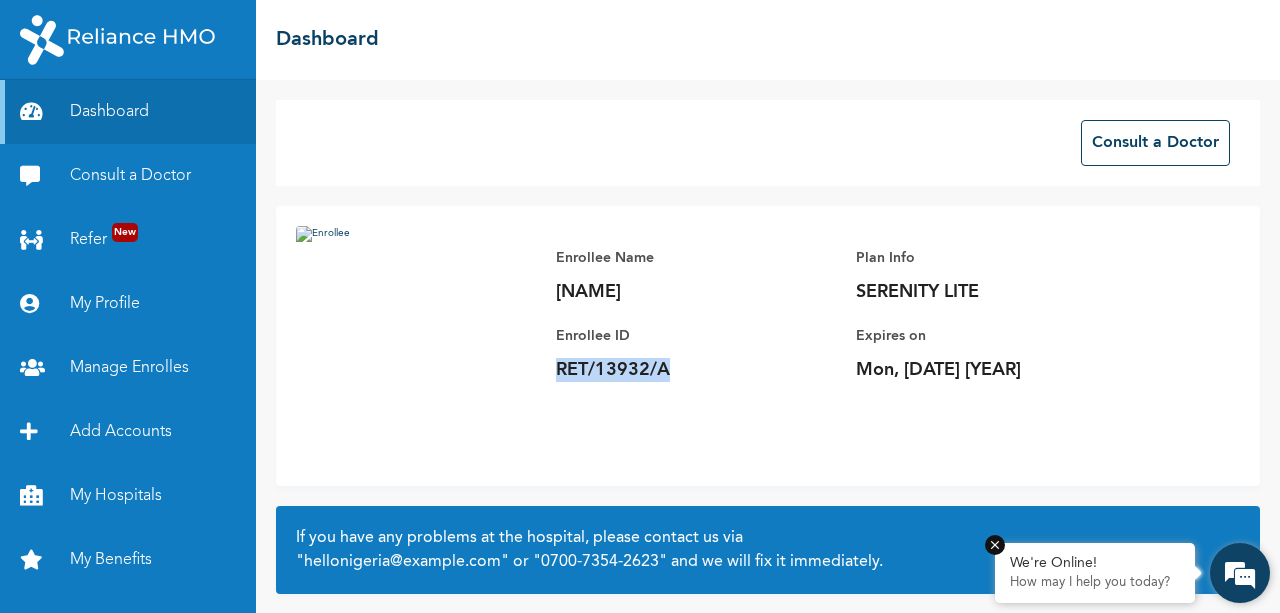 click on "We're Online!" at bounding box center [1095, 563] 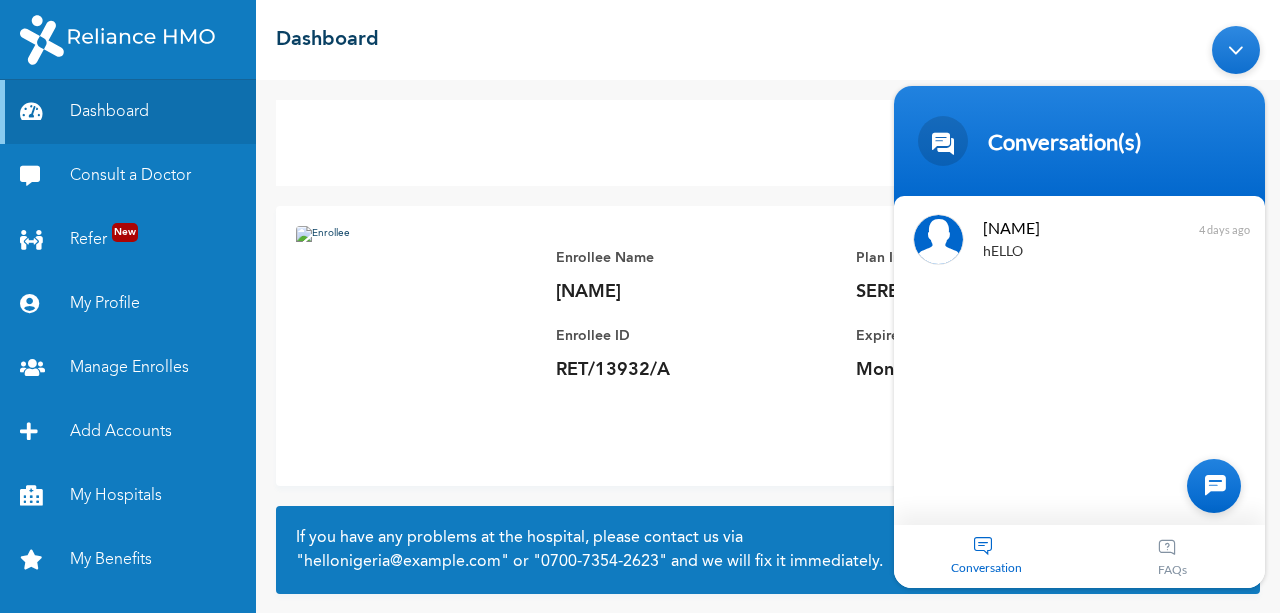 click at bounding box center (1214, 485) 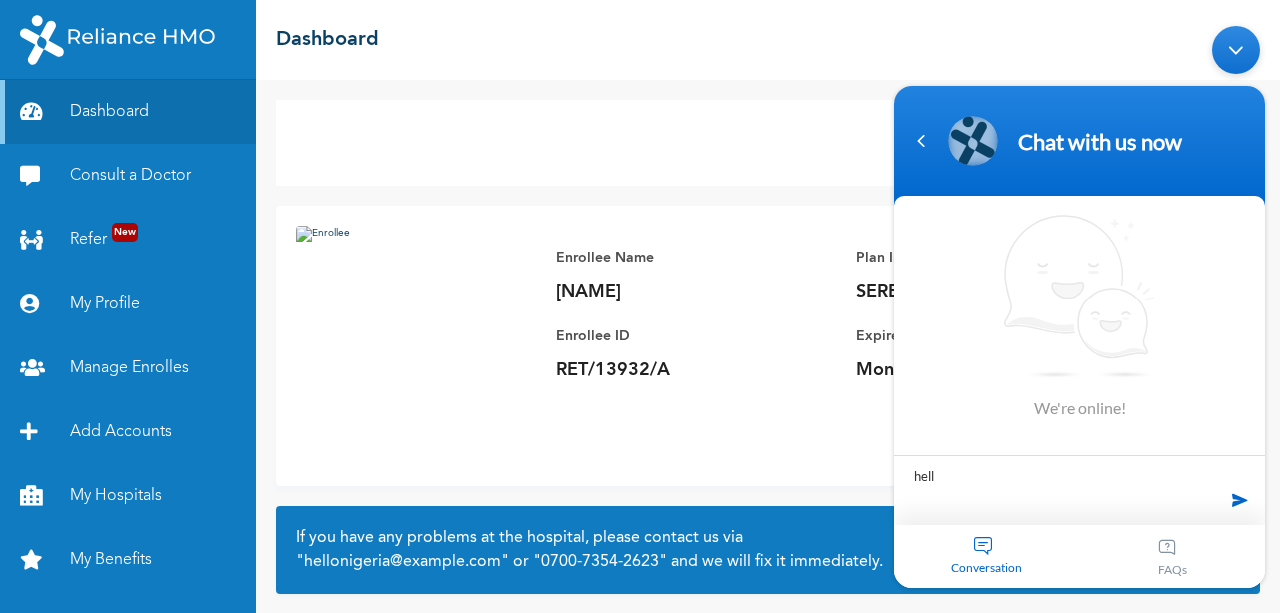 type on "hello" 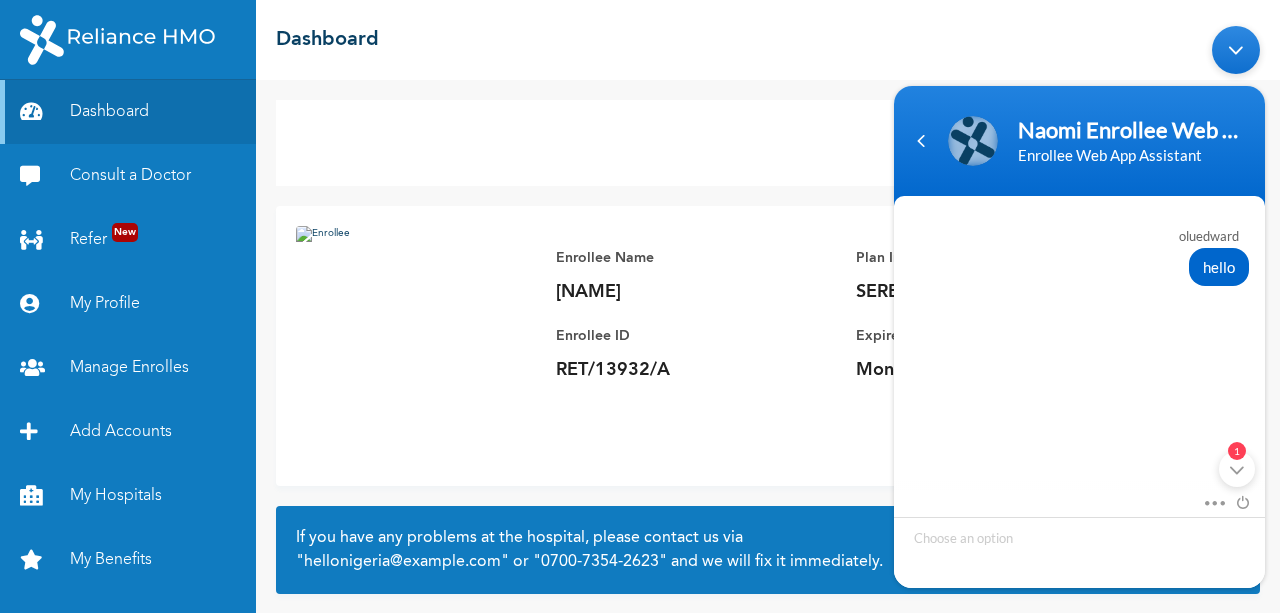 scroll, scrollTop: 291, scrollLeft: 0, axis: vertical 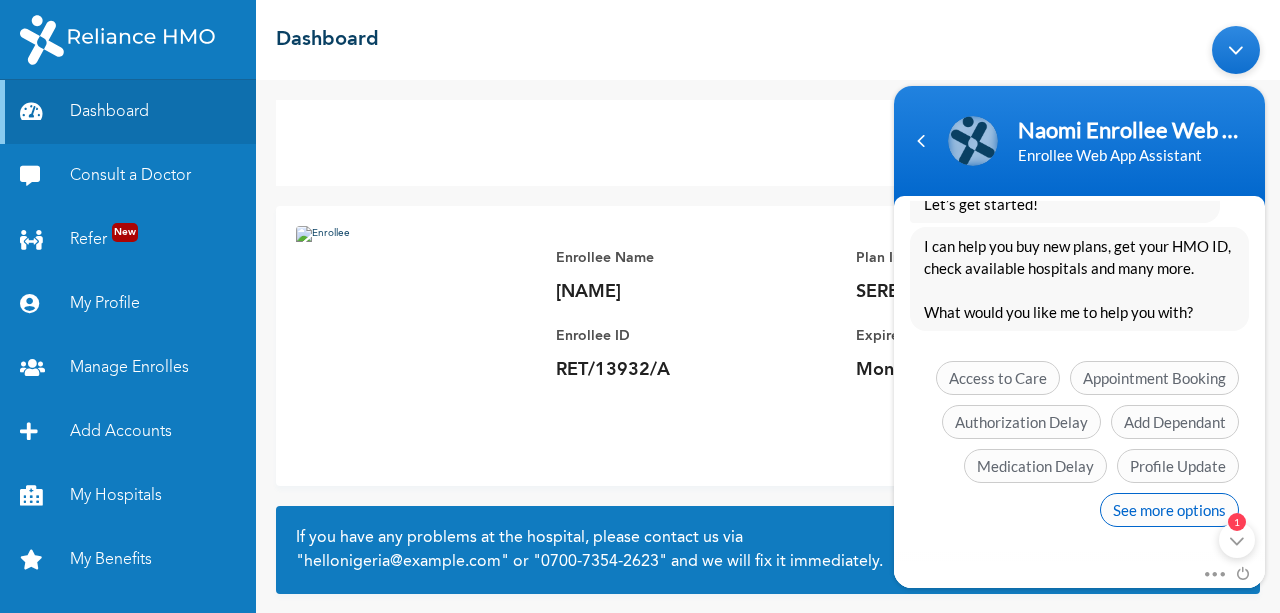 click on "See more options" at bounding box center [1169, 509] 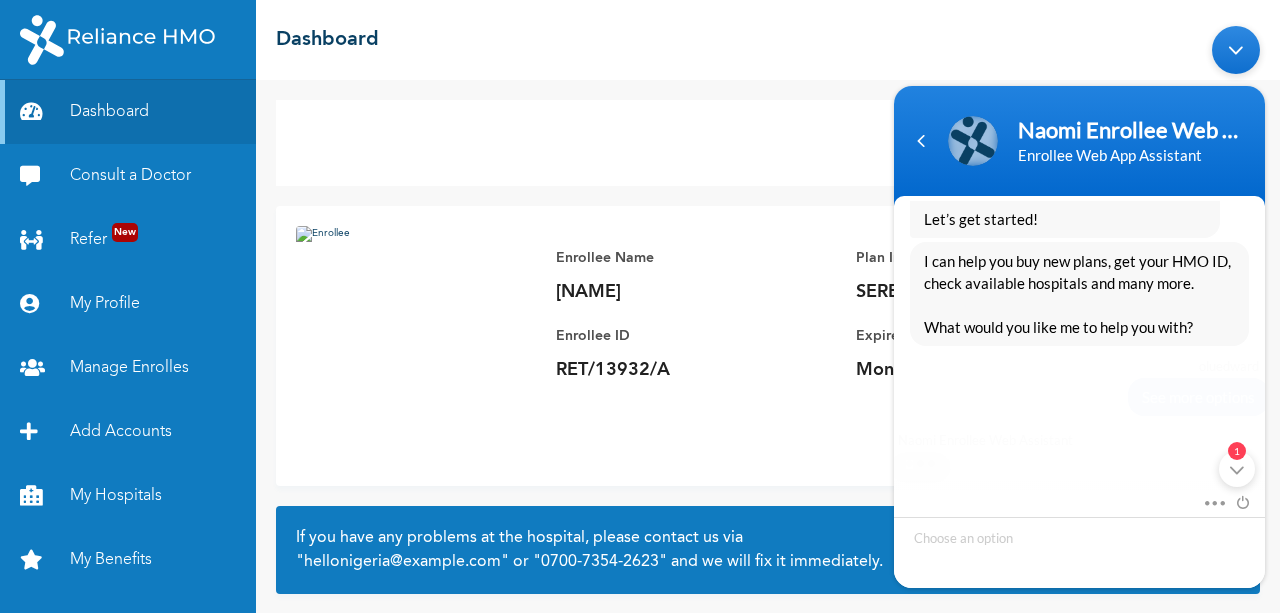 scroll, scrollTop: 536, scrollLeft: 0, axis: vertical 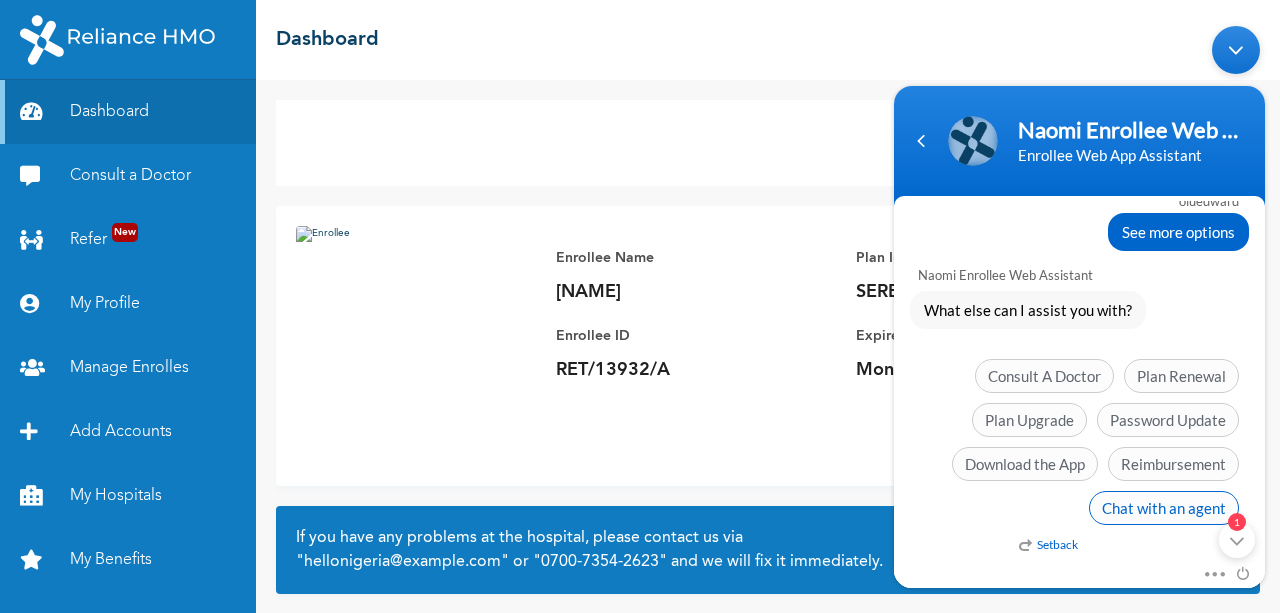 click on "Chat with an agent" at bounding box center (1164, 507) 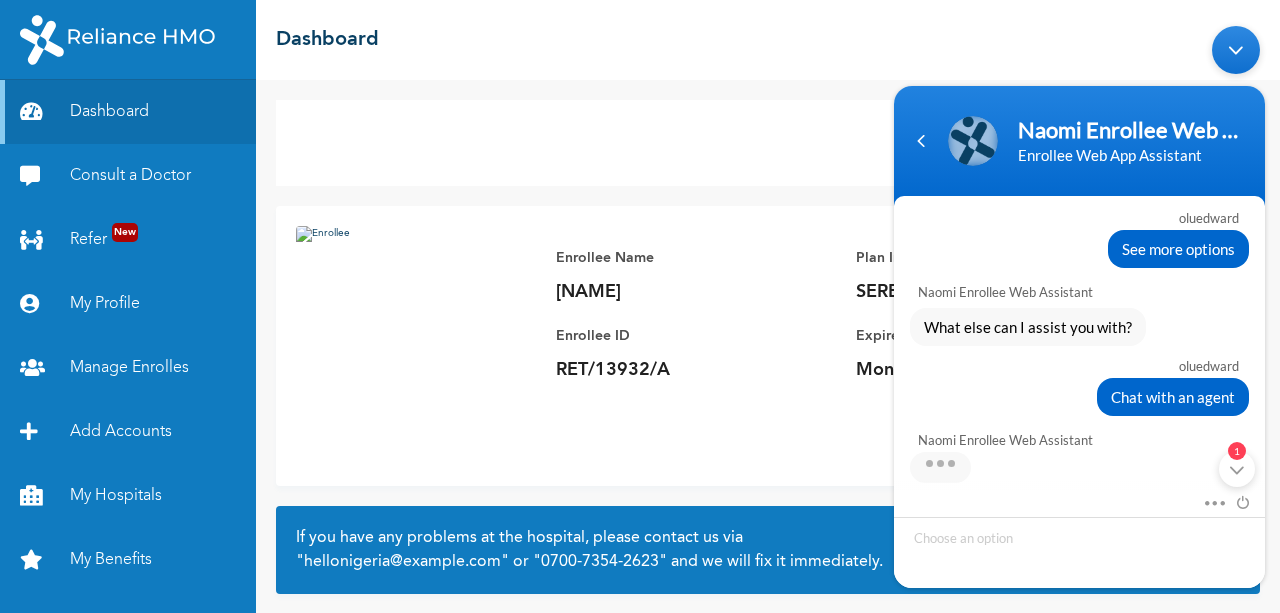 scroll, scrollTop: 701, scrollLeft: 0, axis: vertical 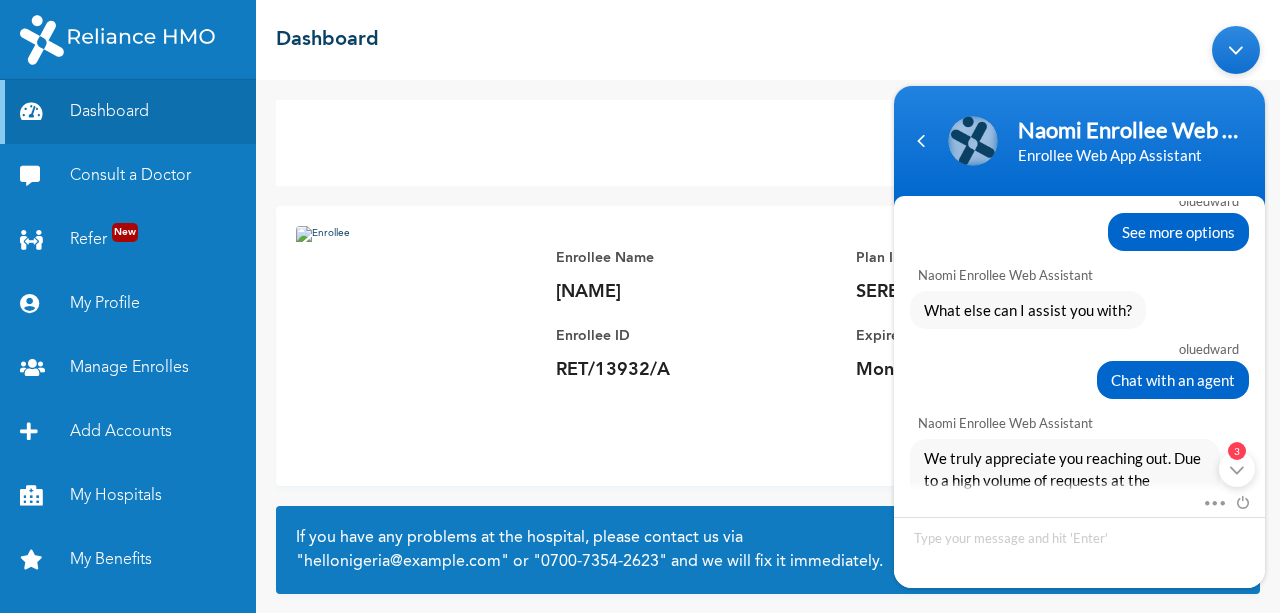 drag, startPoint x: 1265, startPoint y: 381, endPoint x: 1269, endPoint y: 429, distance: 48.166378 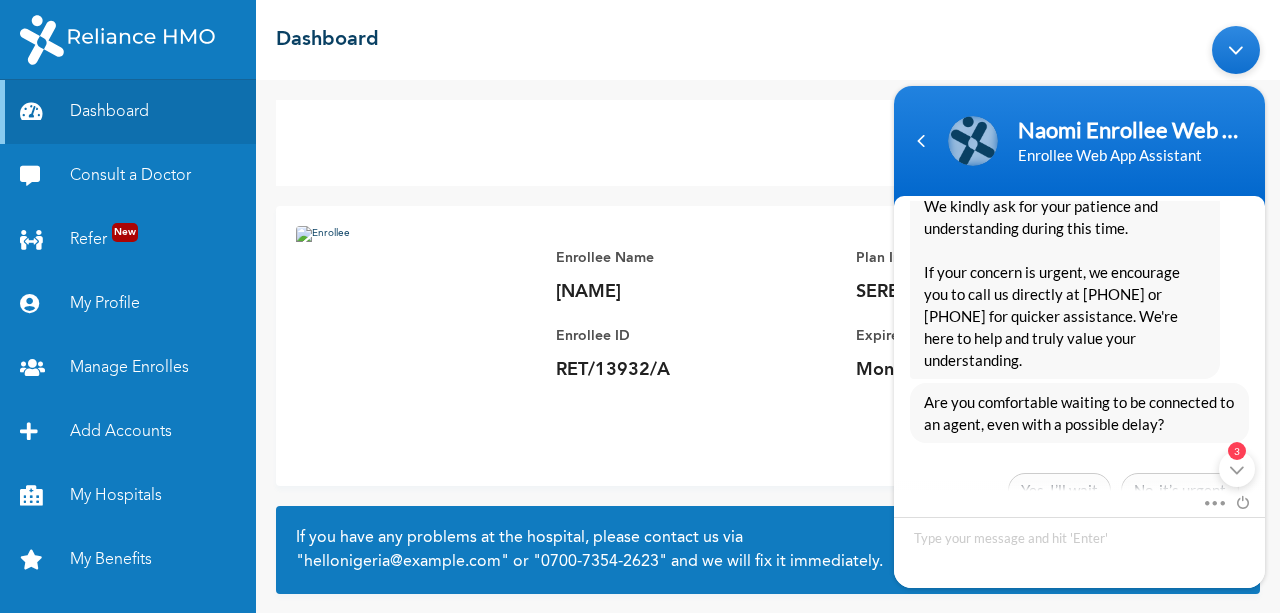 scroll, scrollTop: 1094, scrollLeft: 0, axis: vertical 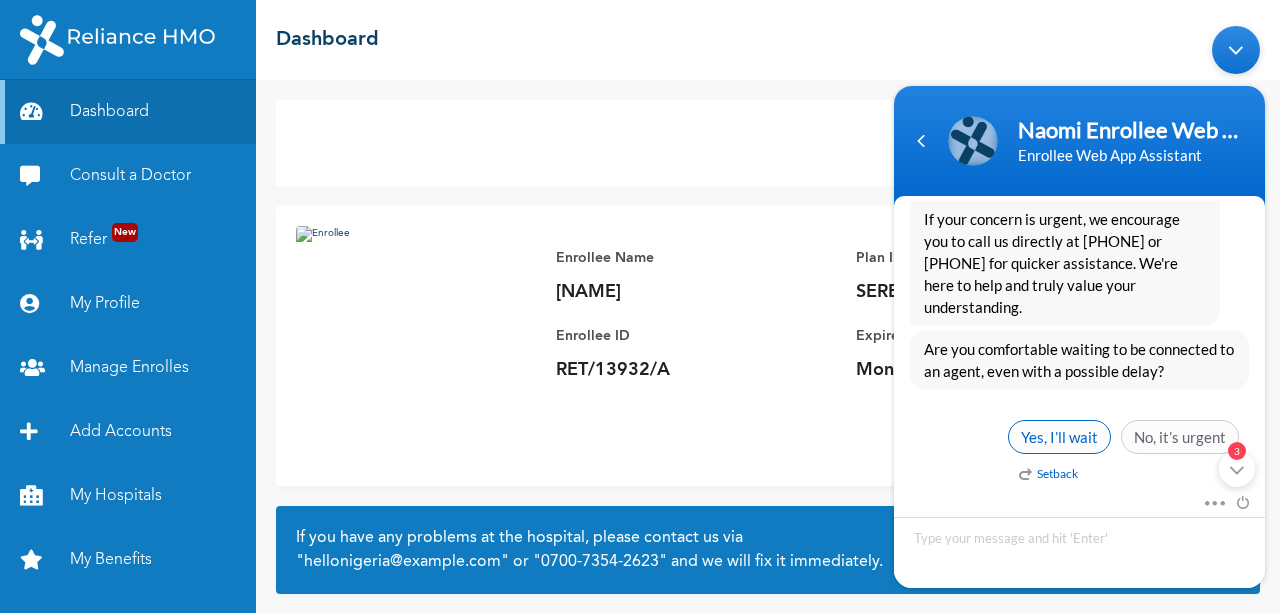 click on "Yes, I’ll wait" at bounding box center [1059, 436] 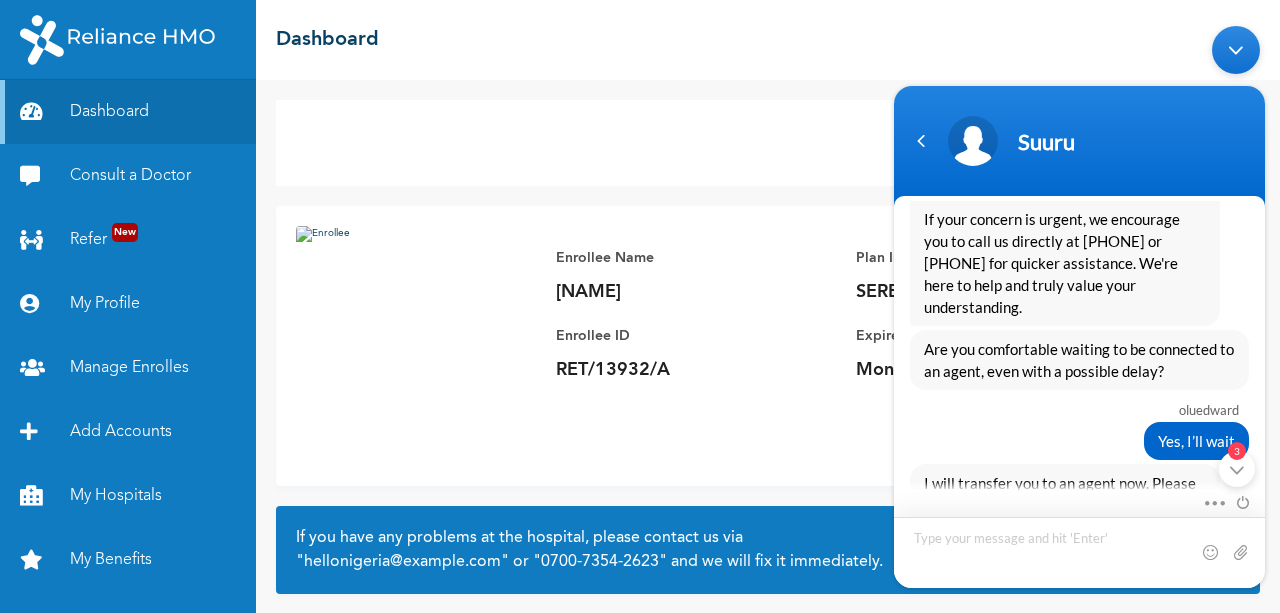 drag, startPoint x: 1264, startPoint y: 422, endPoint x: 1264, endPoint y: 472, distance: 50 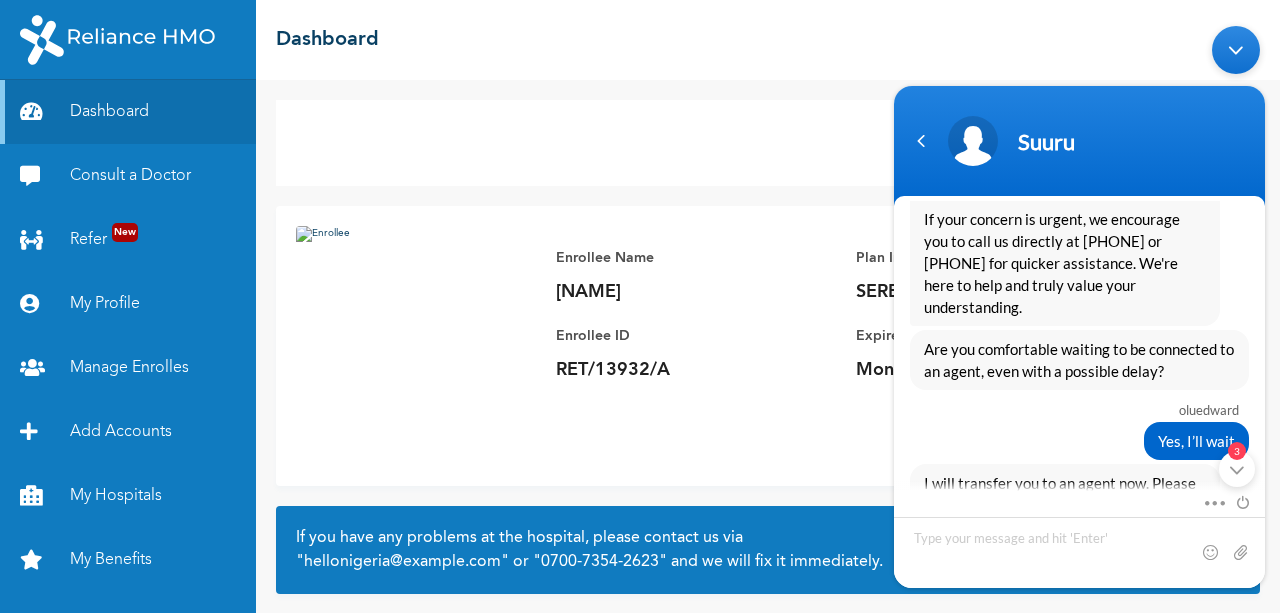 click on "oluedward  Yes, I’ll wait" at bounding box center (1079, 424) 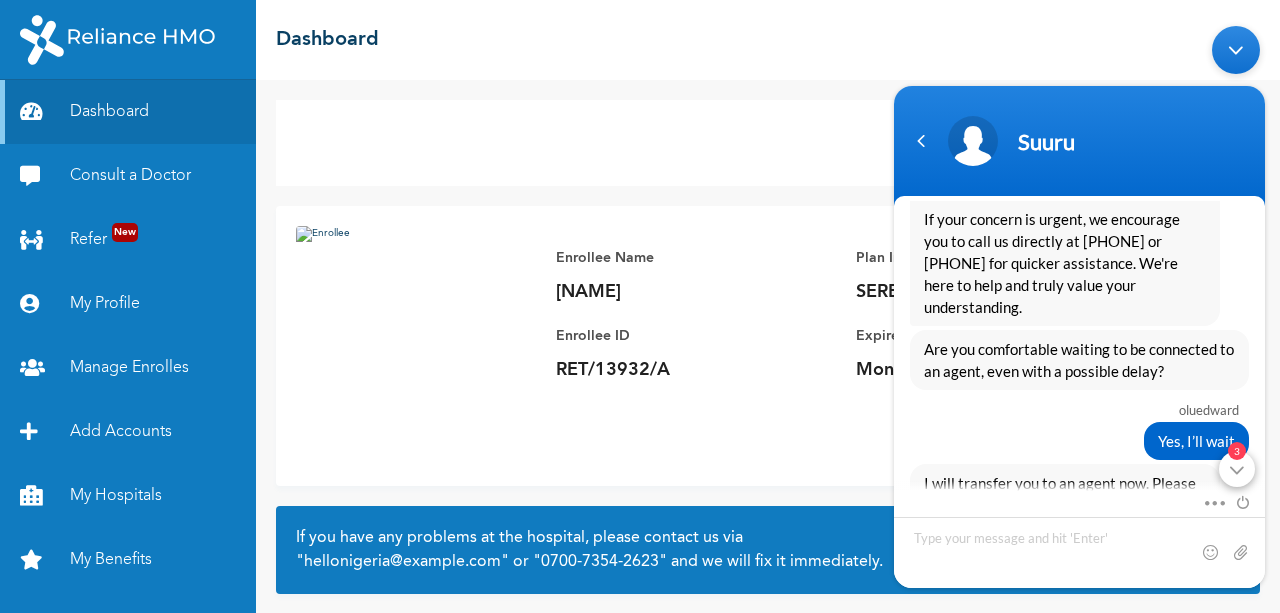 click on "3" at bounding box center [1237, 468] 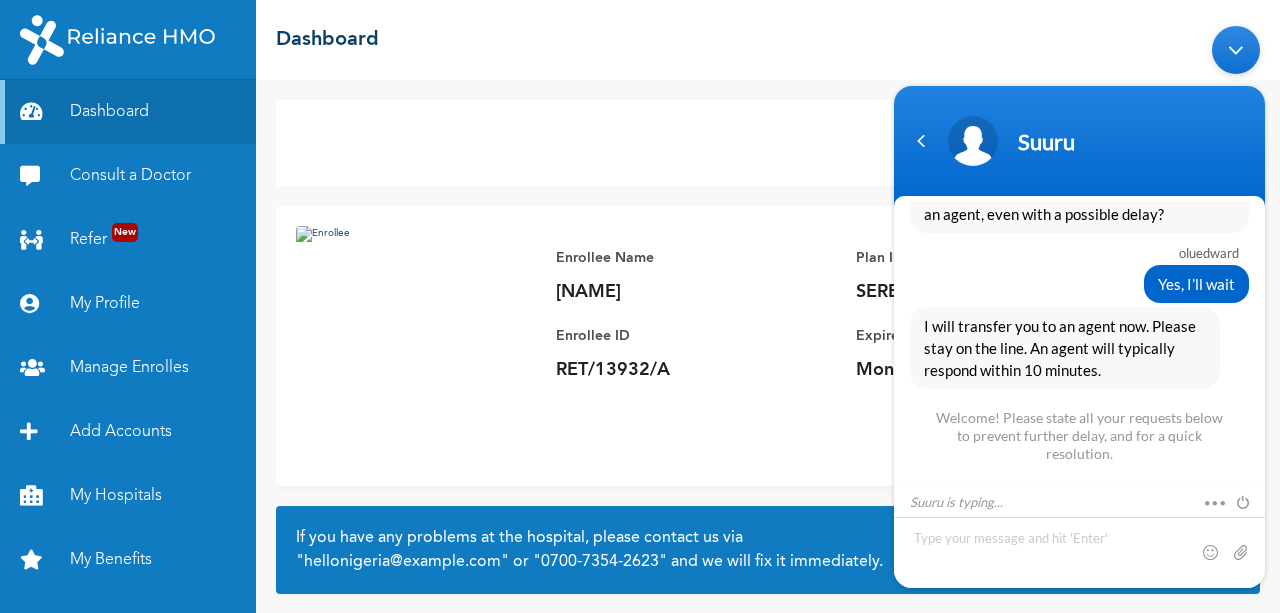 scroll, scrollTop: 1453, scrollLeft: 0, axis: vertical 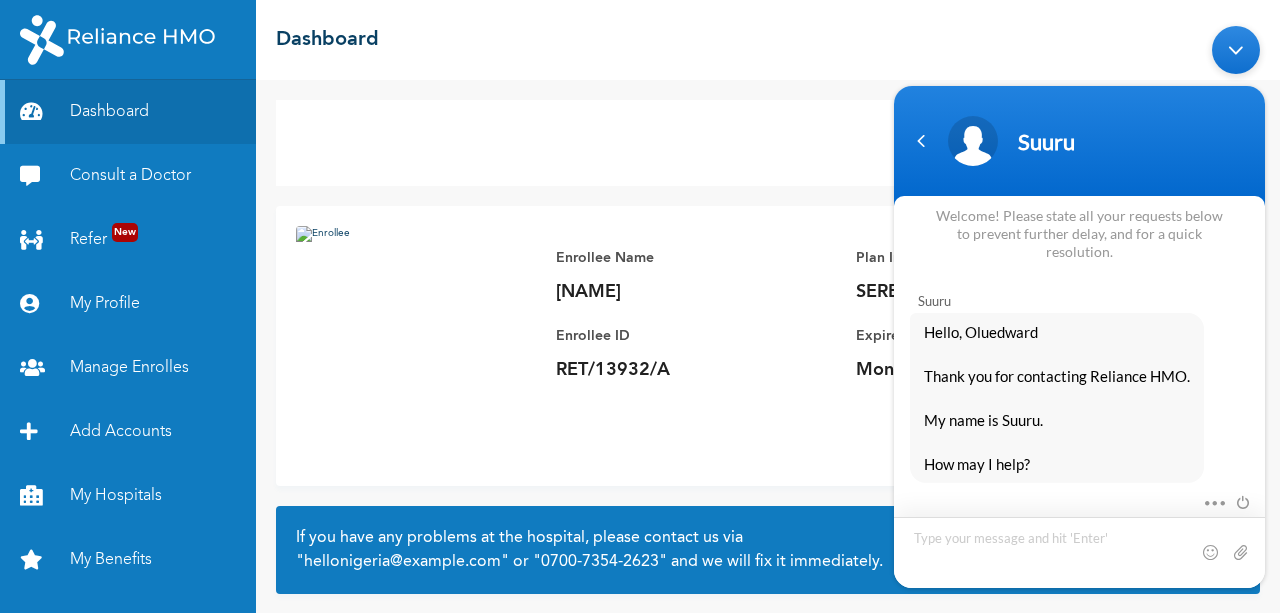 click at bounding box center [1079, 551] 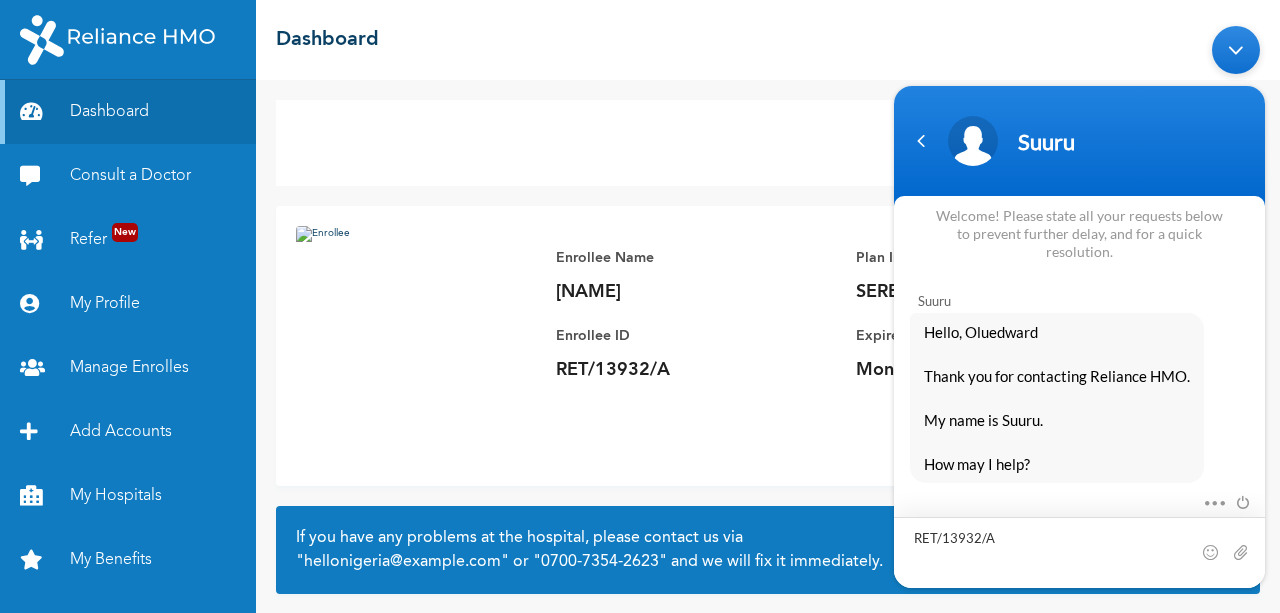 click on "[ALPHANUMERIC]" at bounding box center [1079, 551] 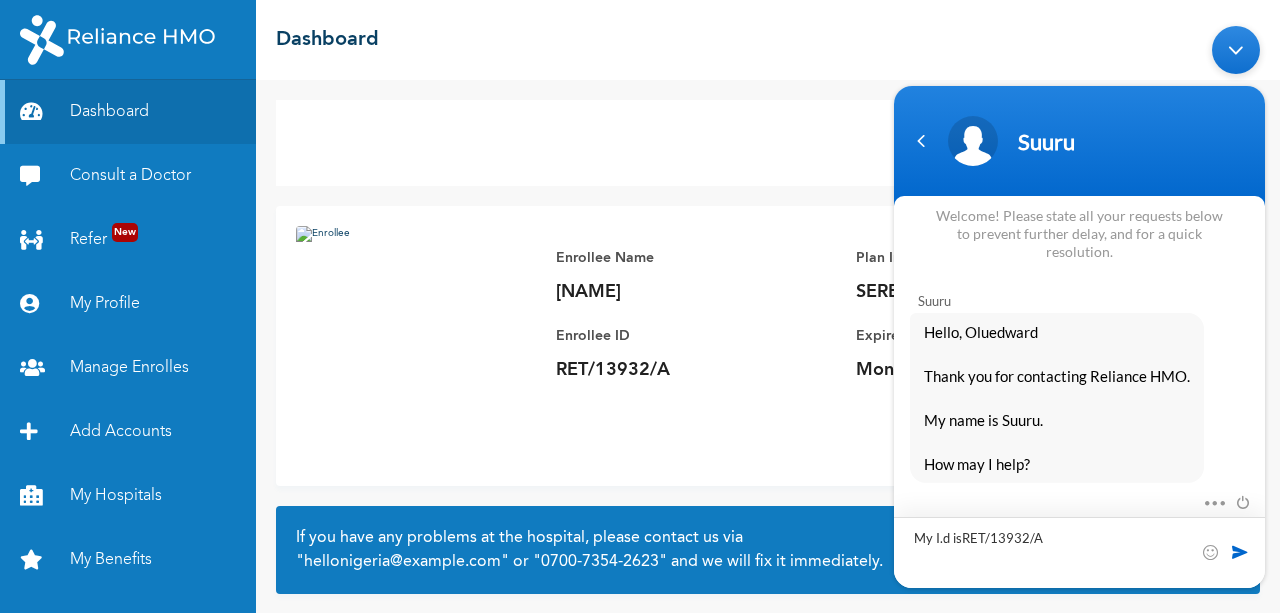type on "My I.d is [ALPHANUMERIC]" 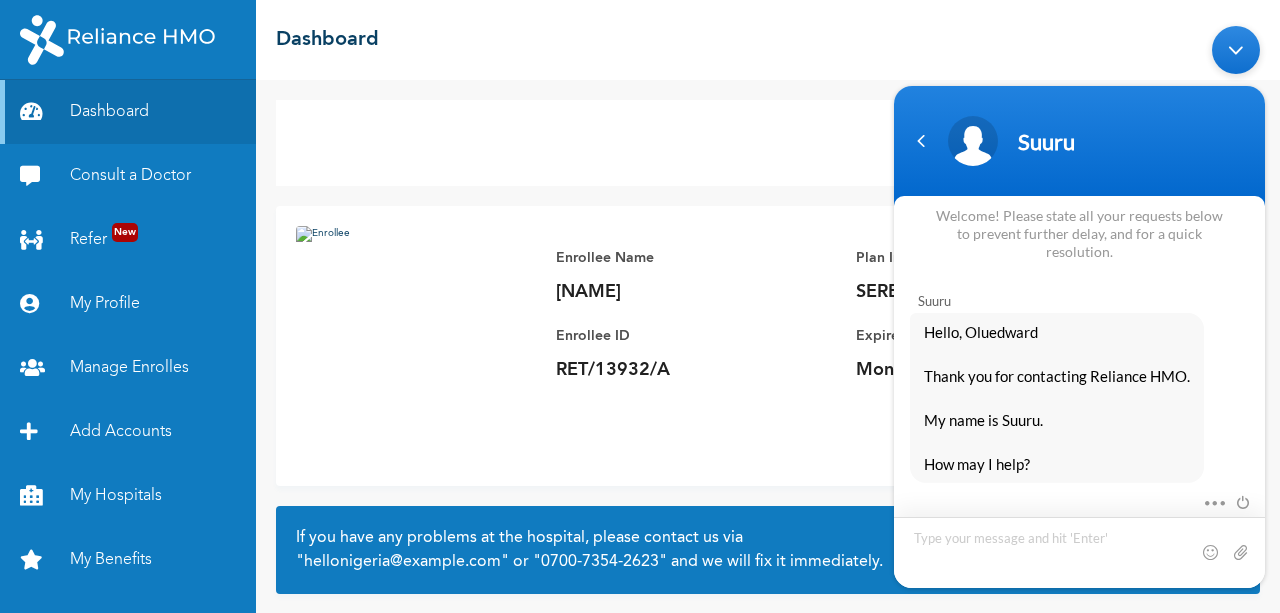 scroll, scrollTop: 1523, scrollLeft: 0, axis: vertical 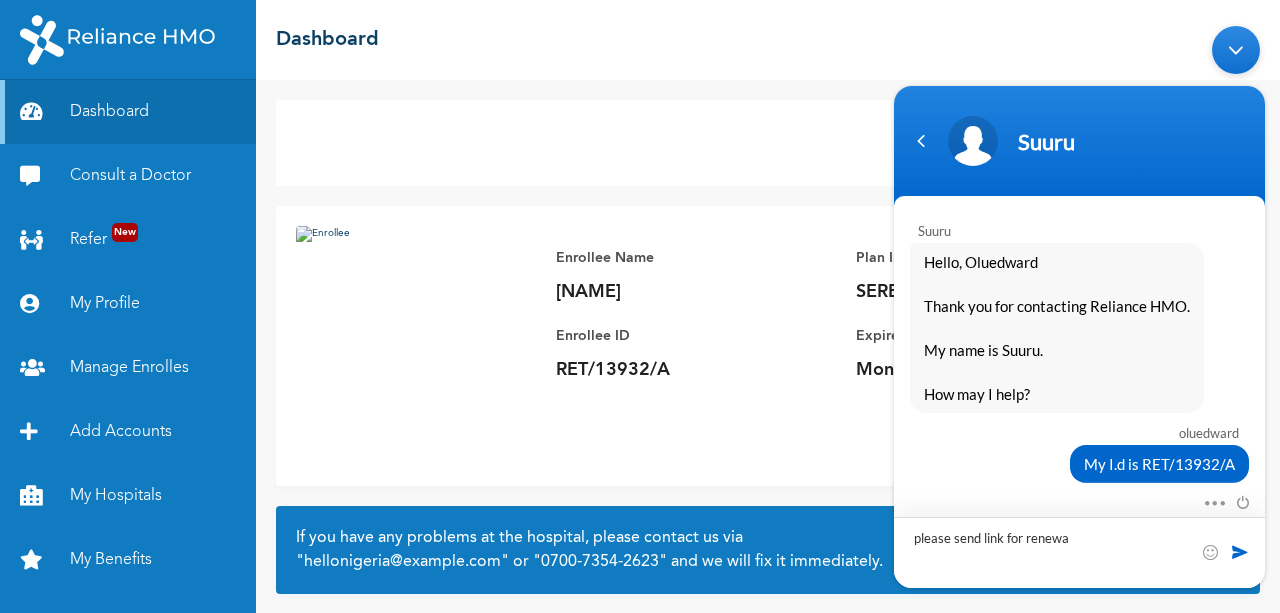 type on "please send link for renewal" 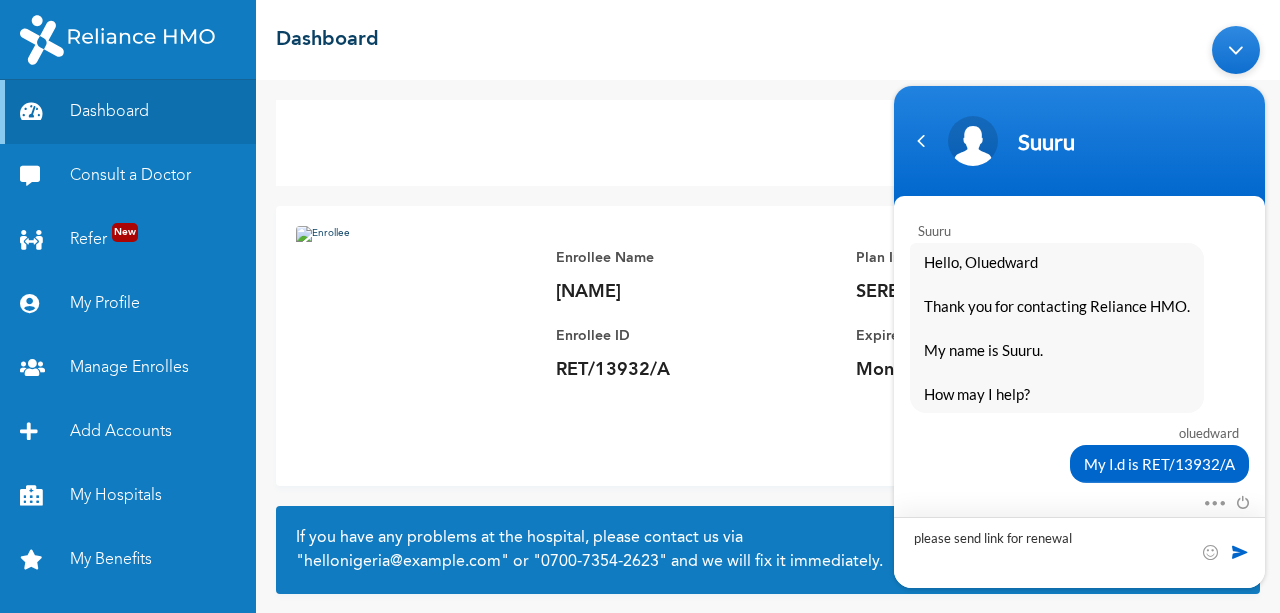 type 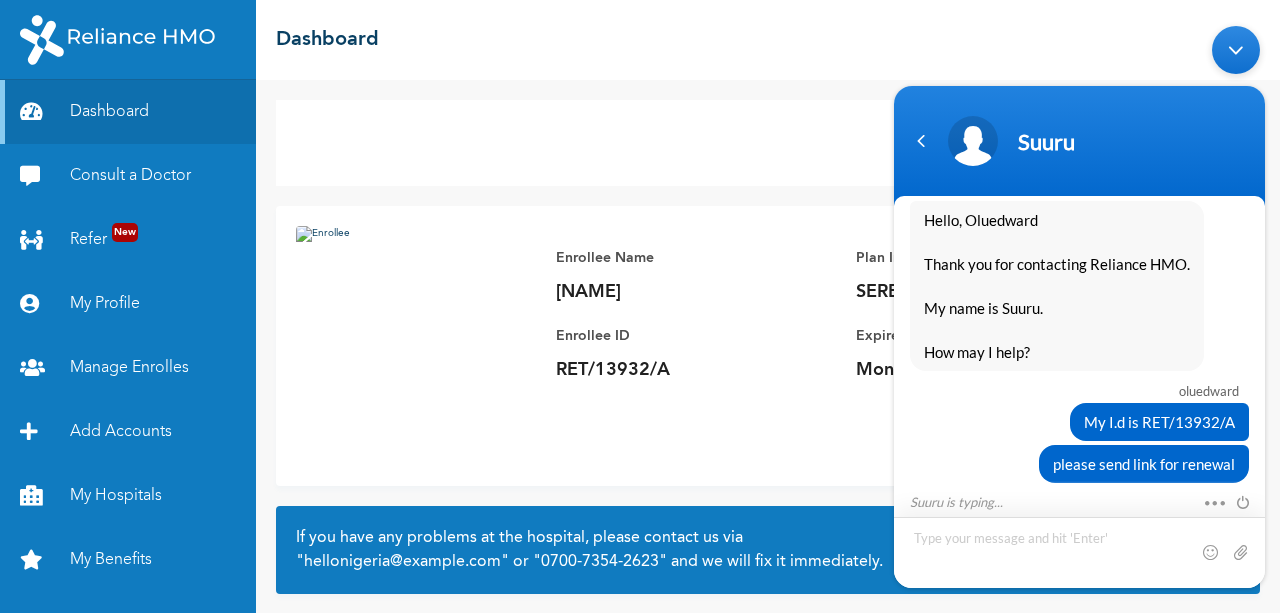 scroll, scrollTop: 1635, scrollLeft: 0, axis: vertical 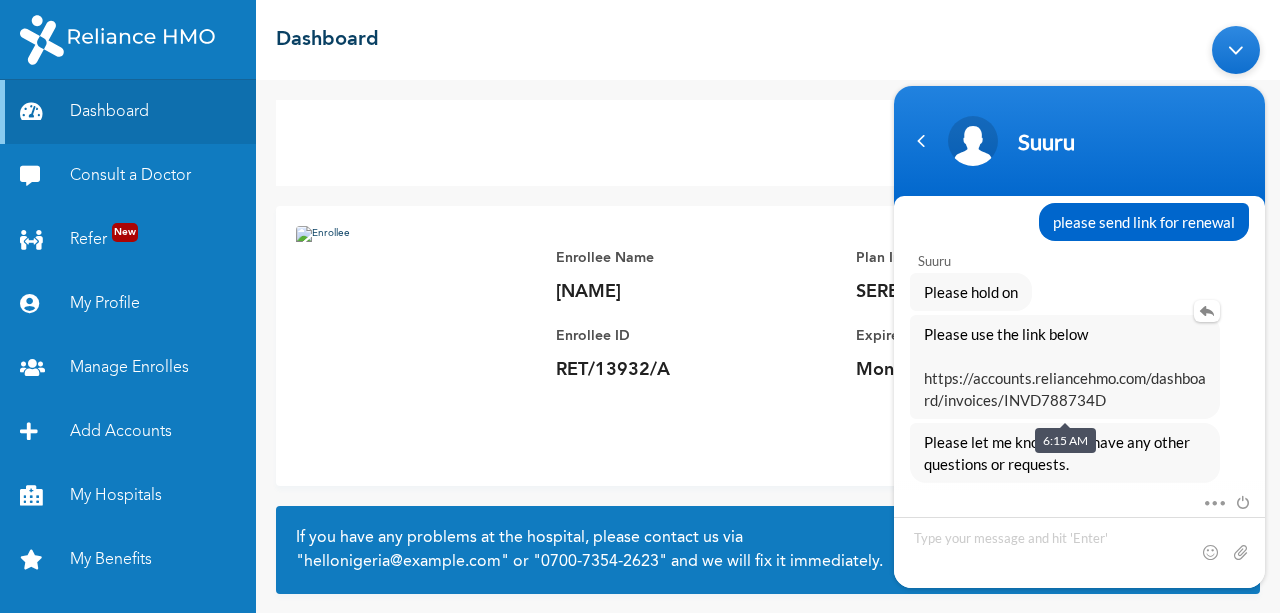 click on "https://accounts.reliancehmo.com/dashboard/invoices/[ALPHANUMERIC]" at bounding box center (1065, 388) 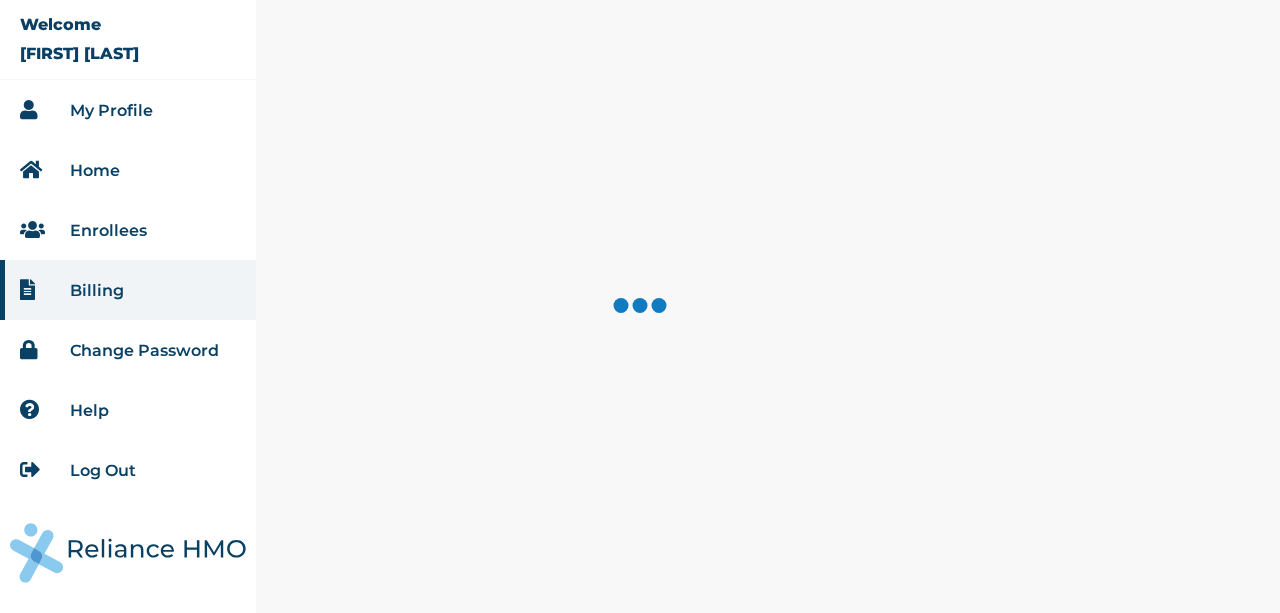 scroll, scrollTop: 0, scrollLeft: 0, axis: both 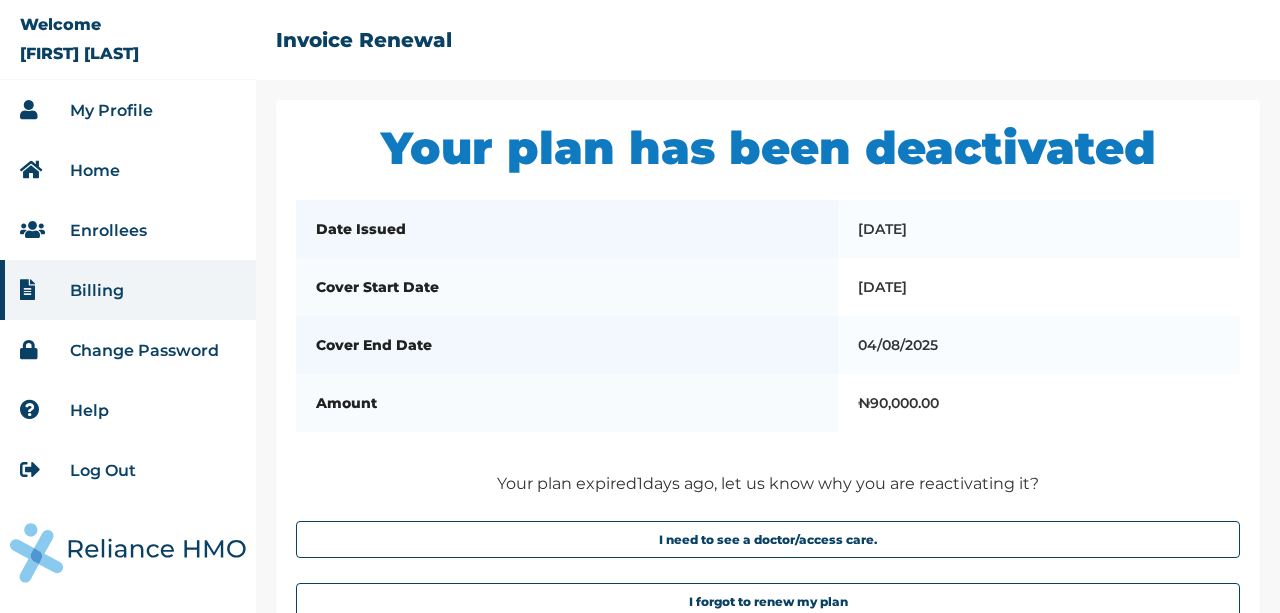 click on "Your plan has been deactivated" at bounding box center [768, 147] 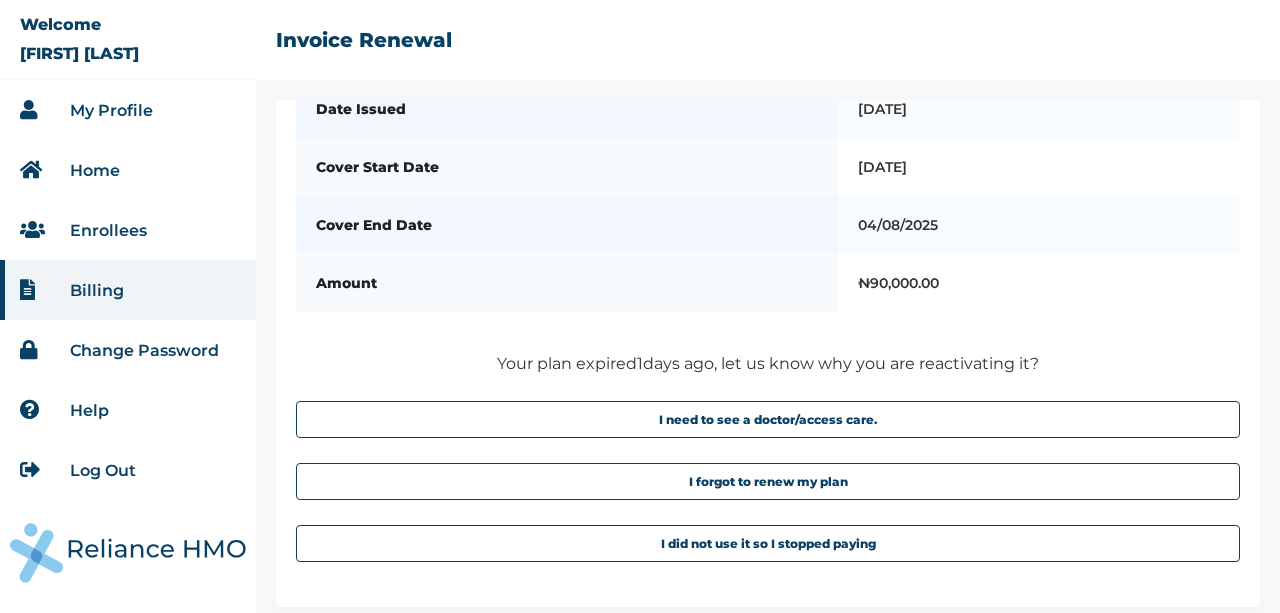 scroll, scrollTop: 134, scrollLeft: 0, axis: vertical 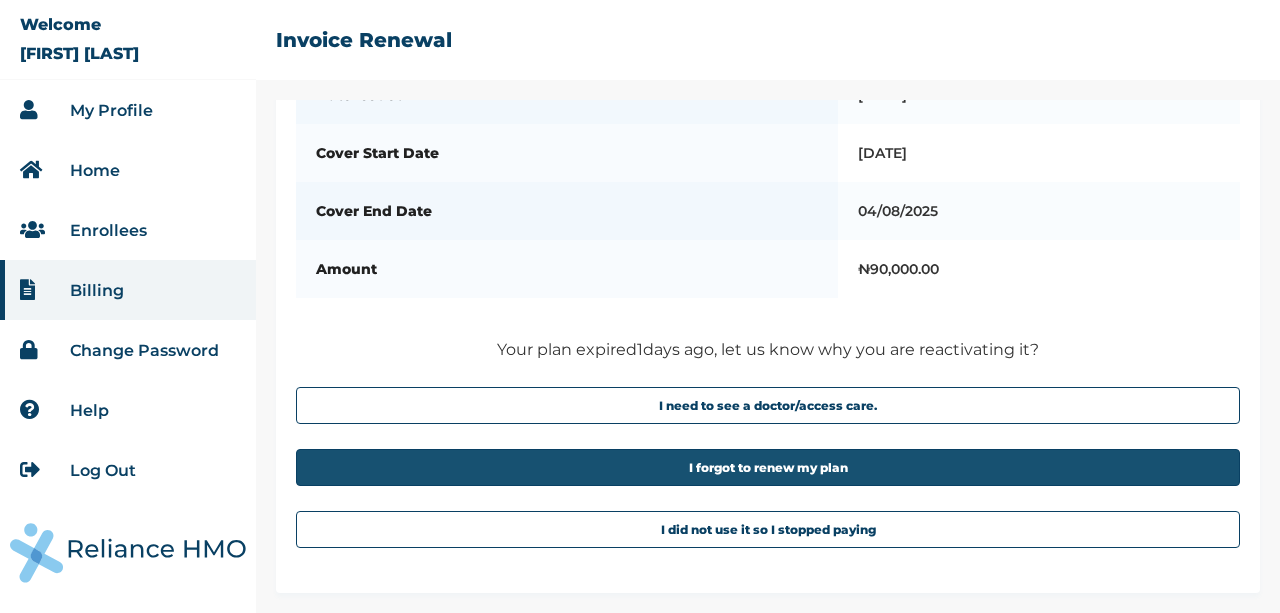 click on "I forgot to renew my plan" at bounding box center (768, 467) 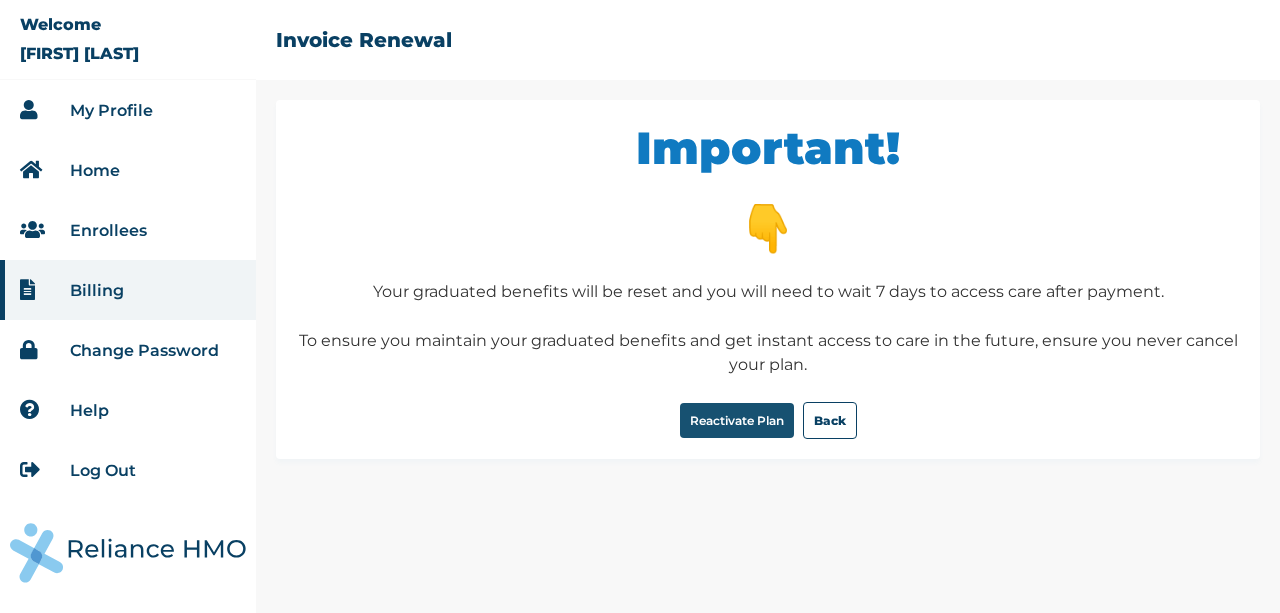 click on "Reactivate Plan" at bounding box center (737, 420) 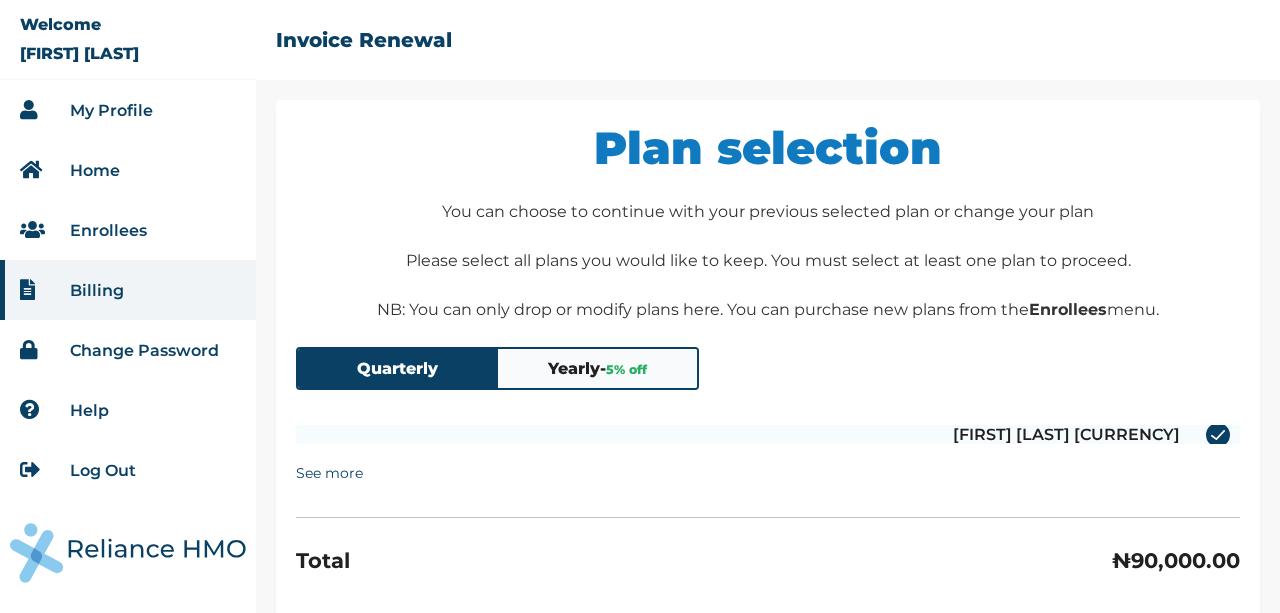 click on "NB: You can only drop or modify plans here. You can purchase new plans from the  Enrollees  menu." at bounding box center (768, 310) 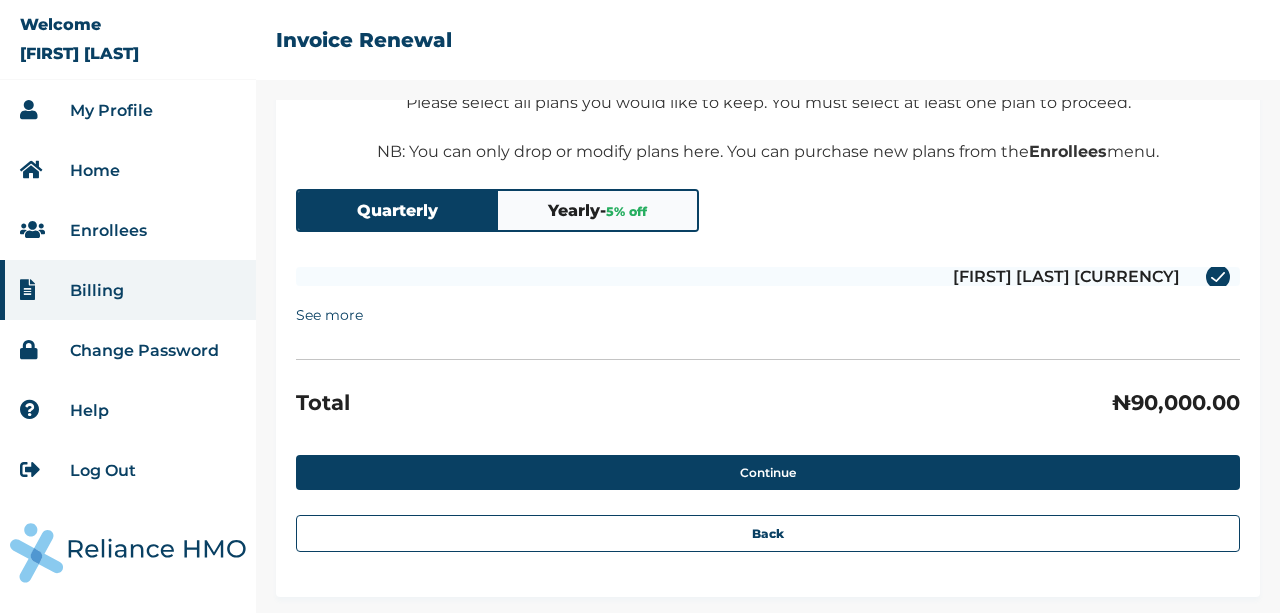 scroll, scrollTop: 162, scrollLeft: 0, axis: vertical 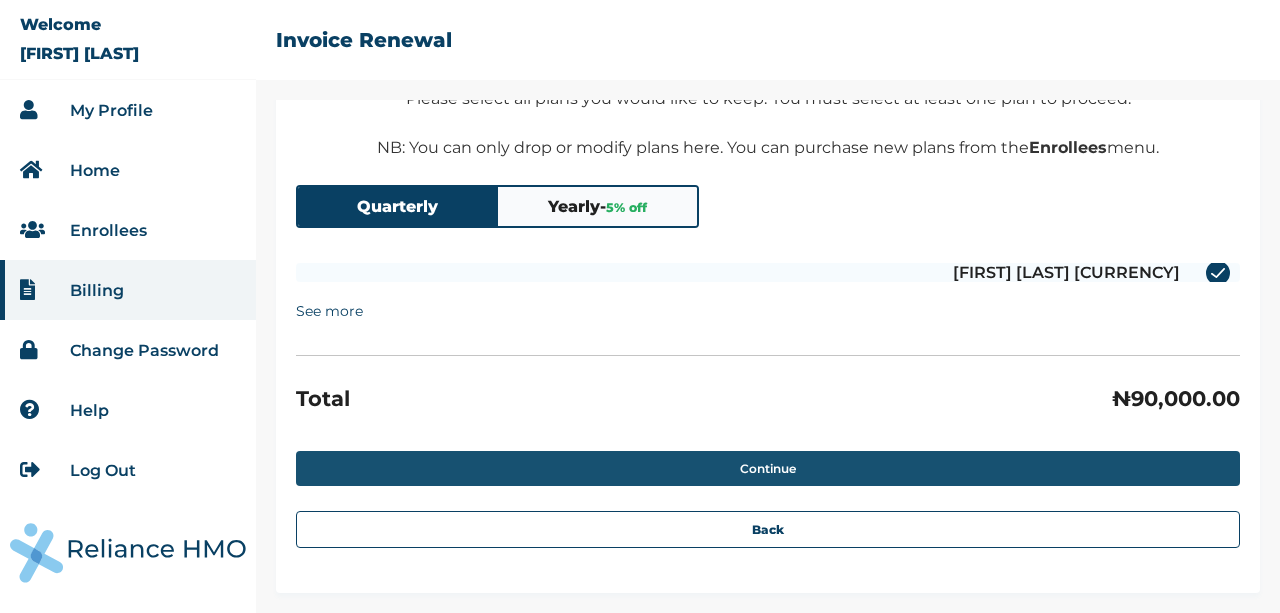 click on "Continue" at bounding box center (768, 468) 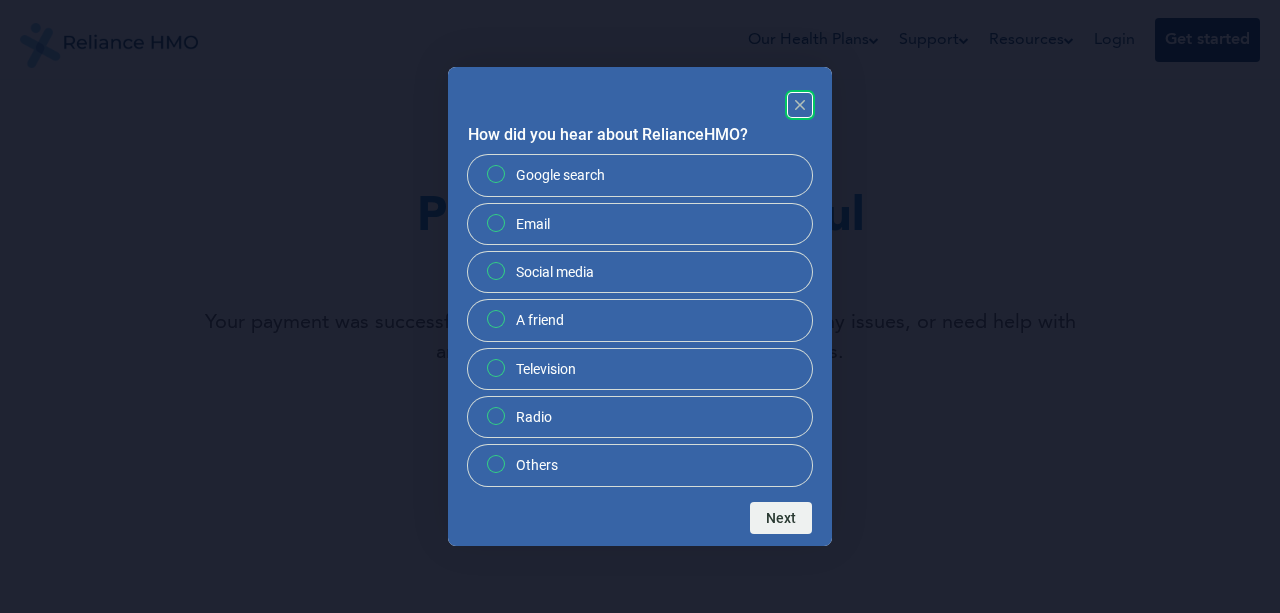scroll, scrollTop: 0, scrollLeft: 0, axis: both 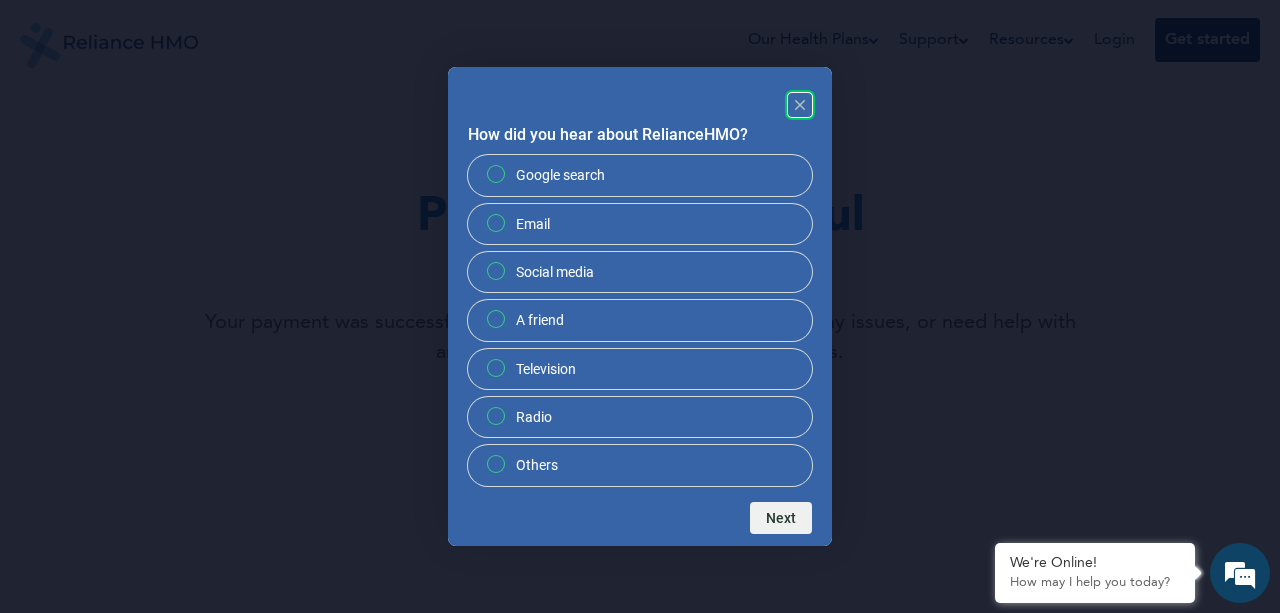 click 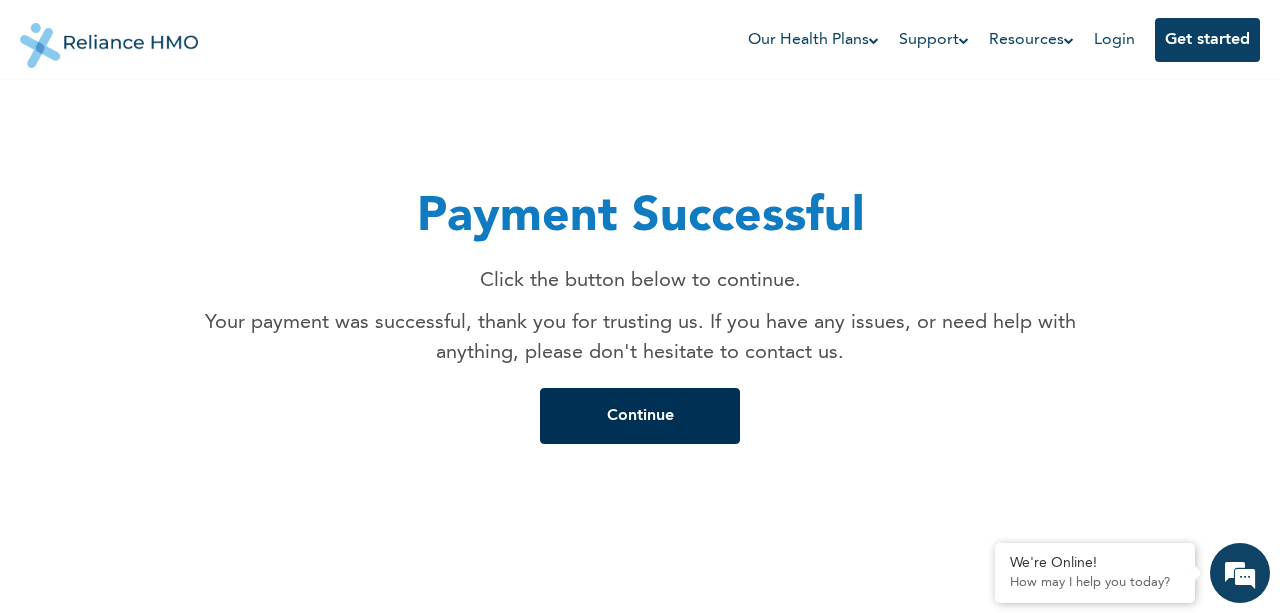 click on "Continue" at bounding box center [640, 416] 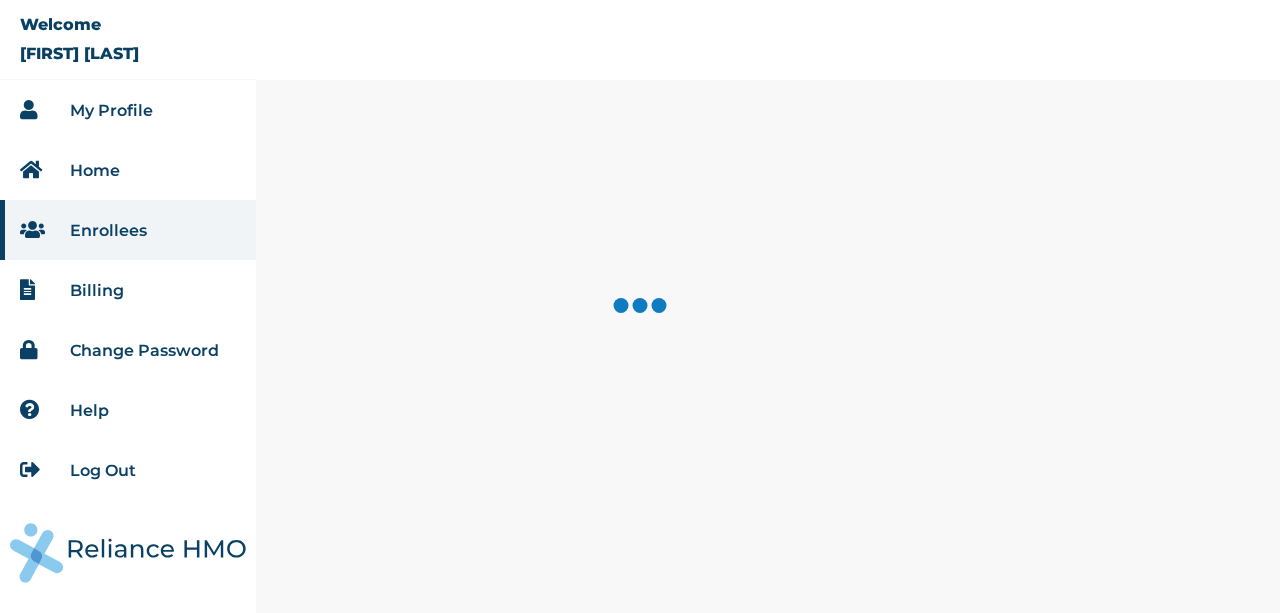 scroll, scrollTop: 0, scrollLeft: 0, axis: both 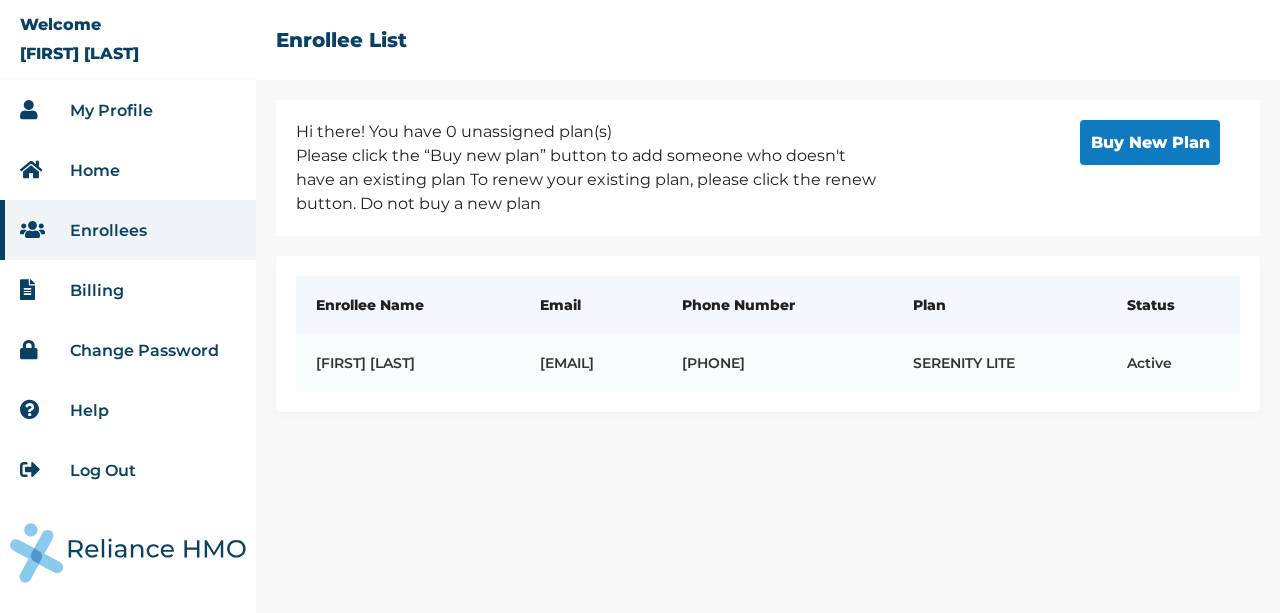 click on "My Profile" at bounding box center (111, 110) 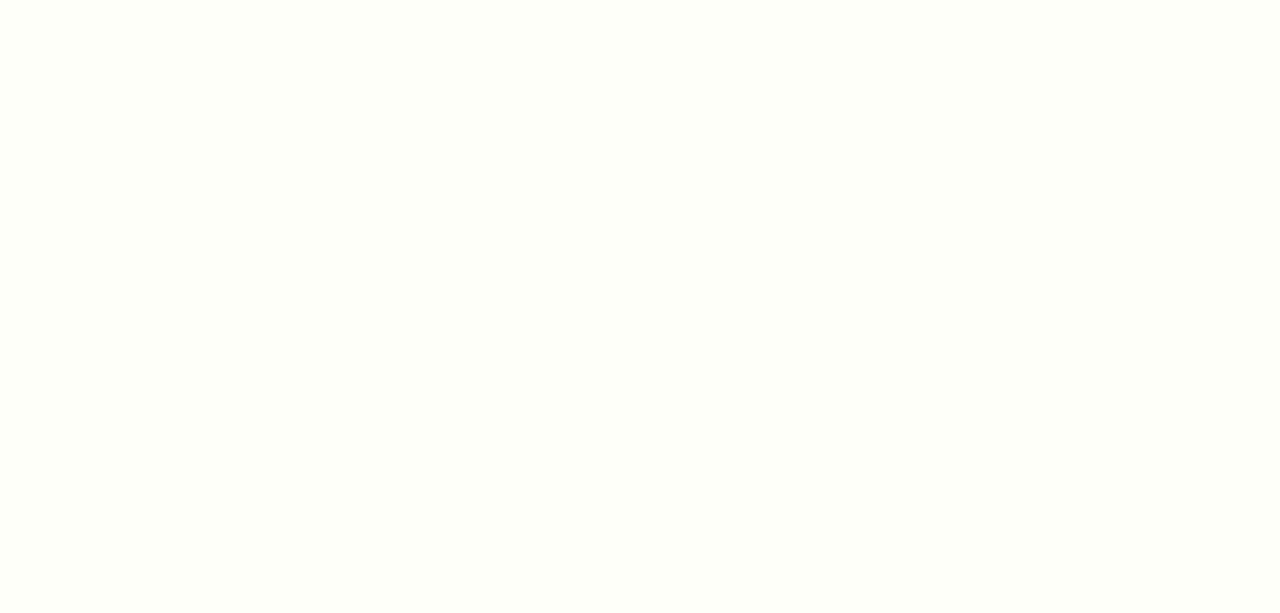 scroll, scrollTop: 0, scrollLeft: 0, axis: both 